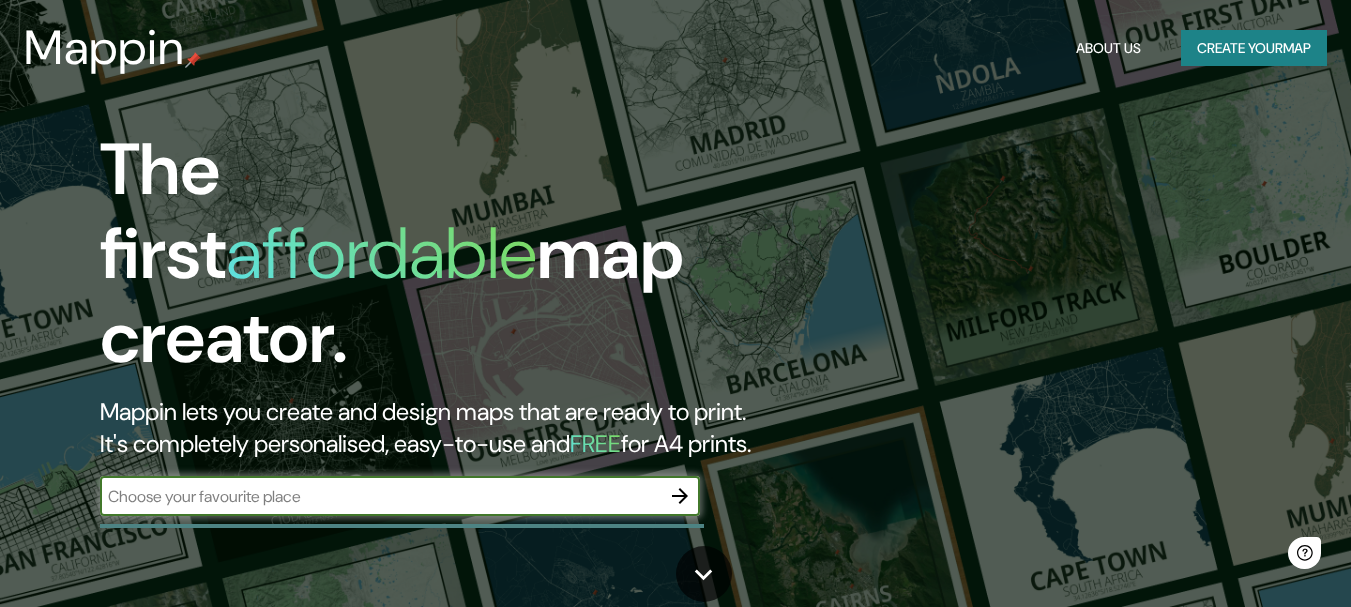 scroll, scrollTop: 0, scrollLeft: 0, axis: both 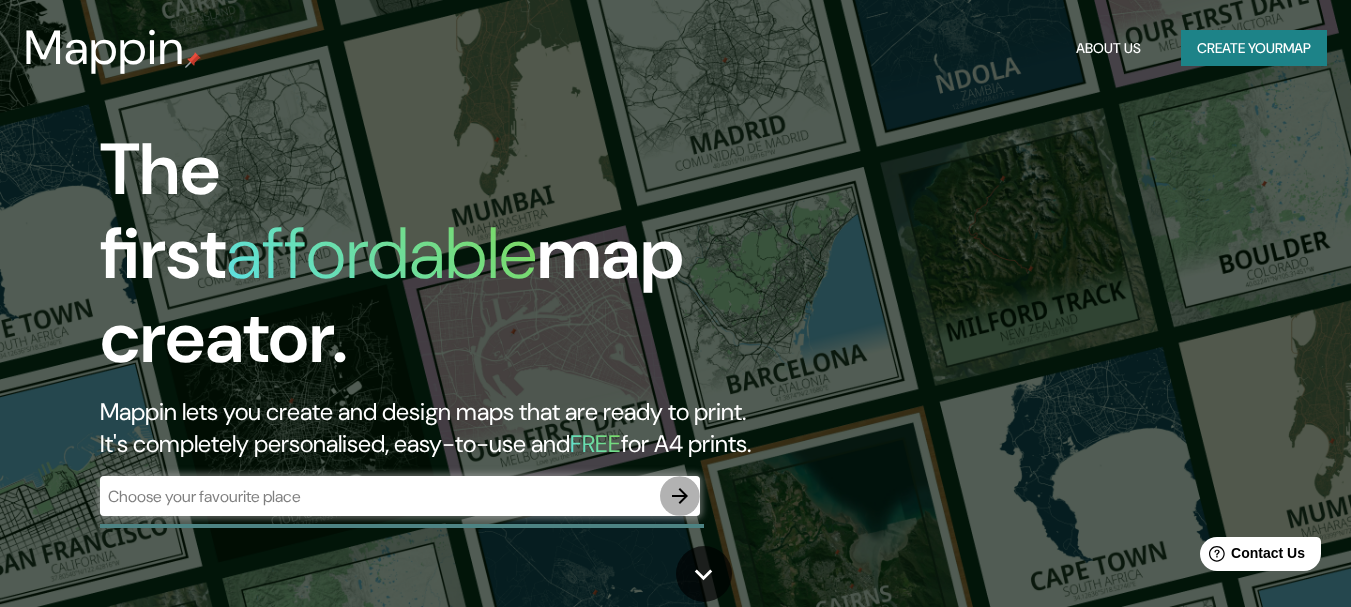 click 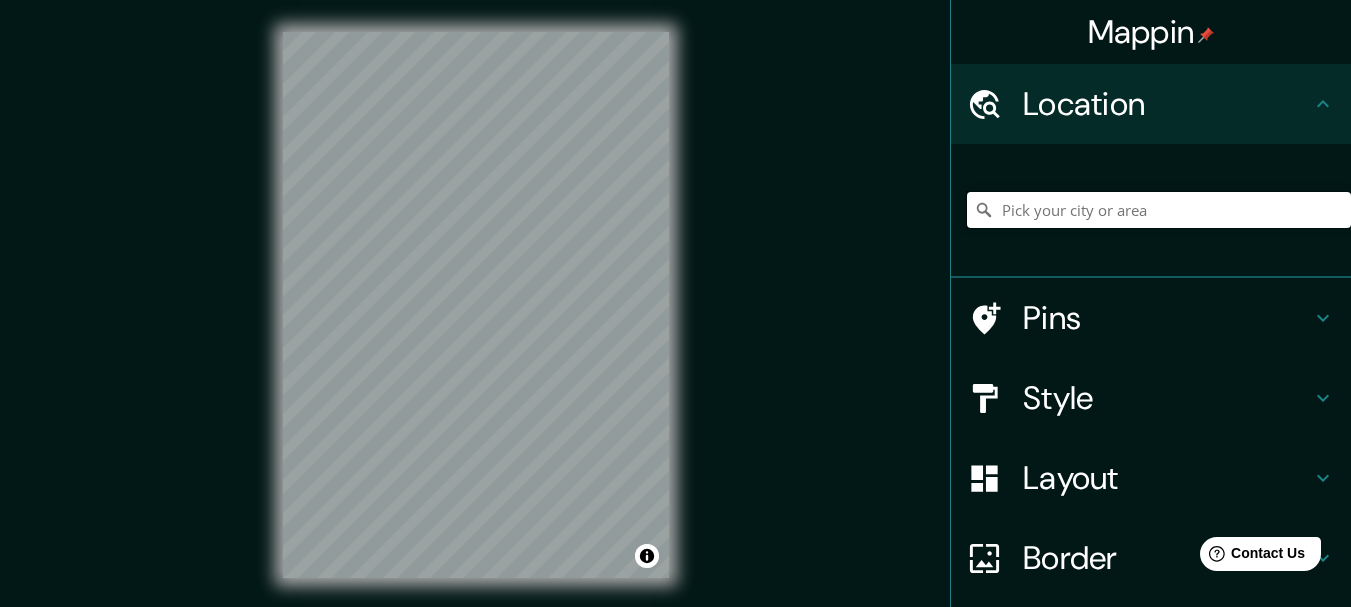 click at bounding box center [1159, 210] 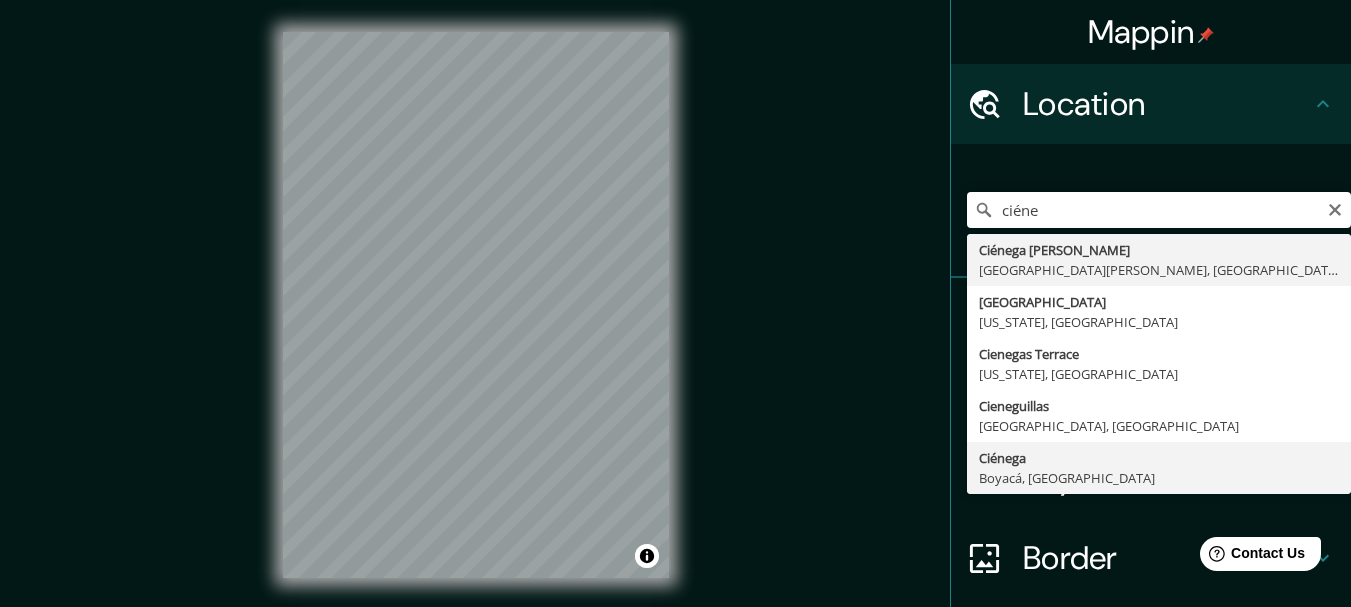 type on "Ciénega, Boyacá, [GEOGRAPHIC_DATA]" 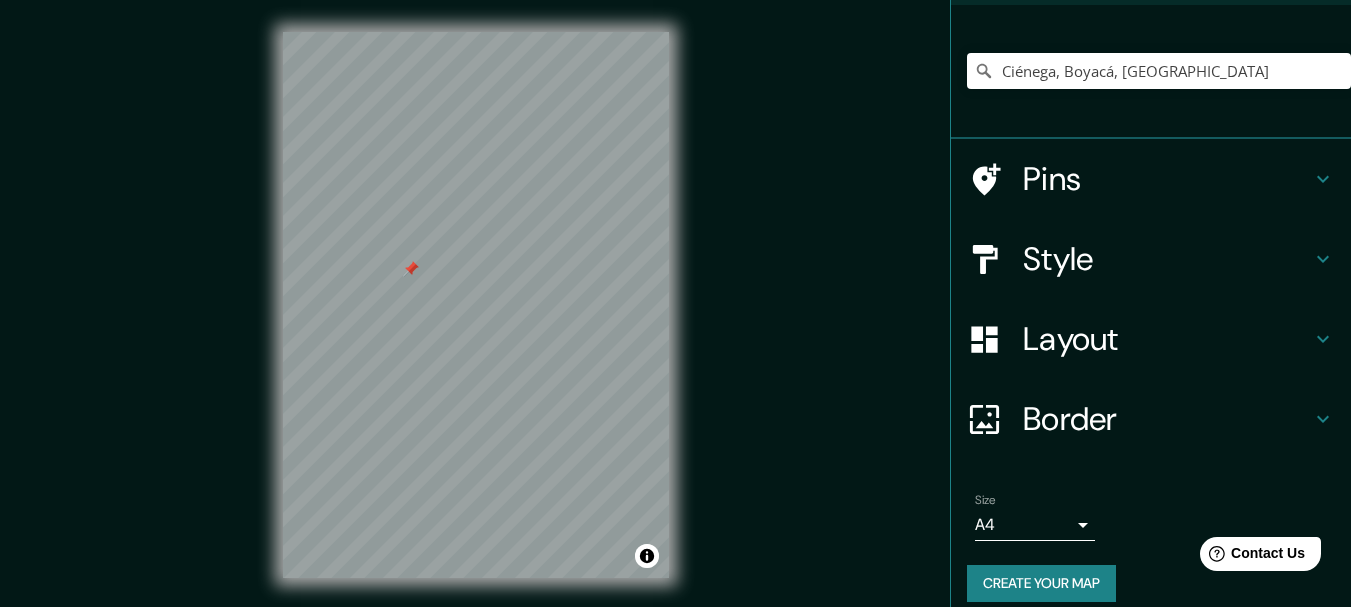 scroll, scrollTop: 158, scrollLeft: 0, axis: vertical 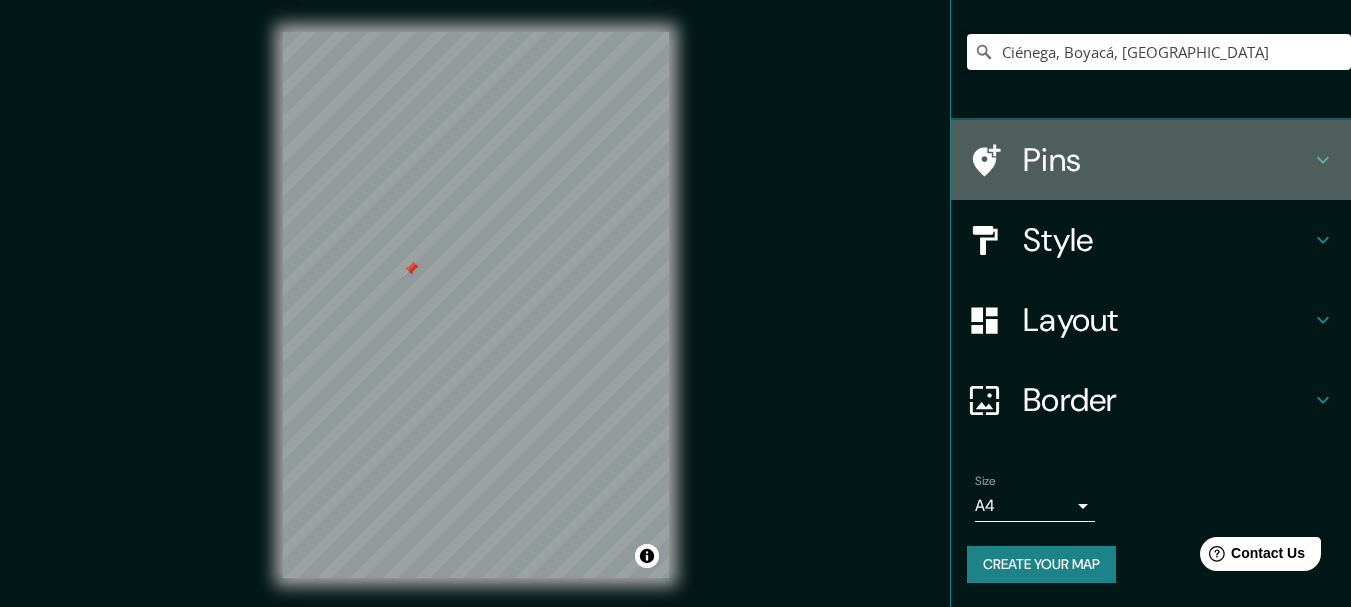 click 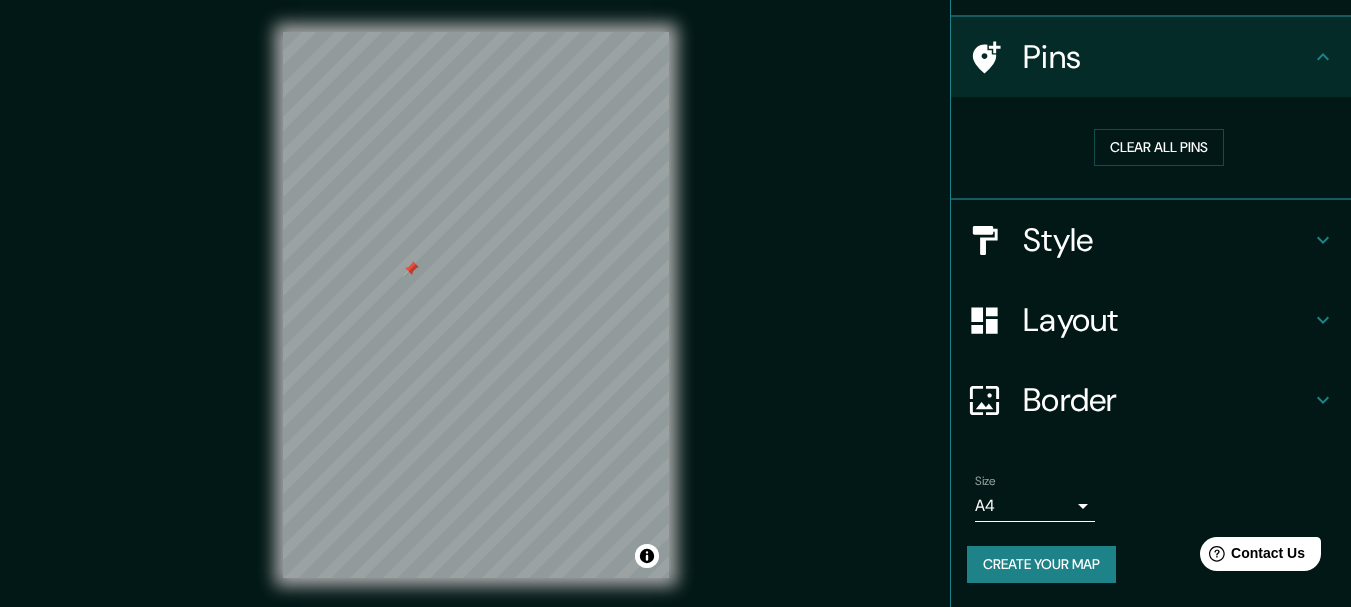 scroll, scrollTop: 128, scrollLeft: 0, axis: vertical 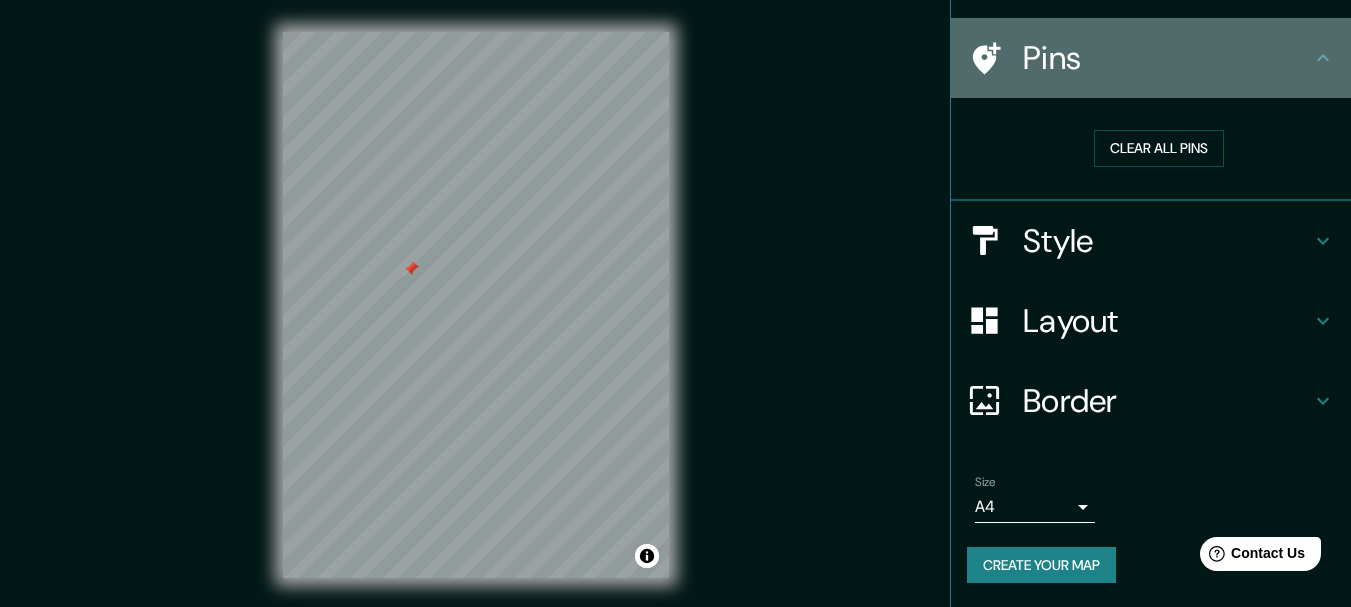click 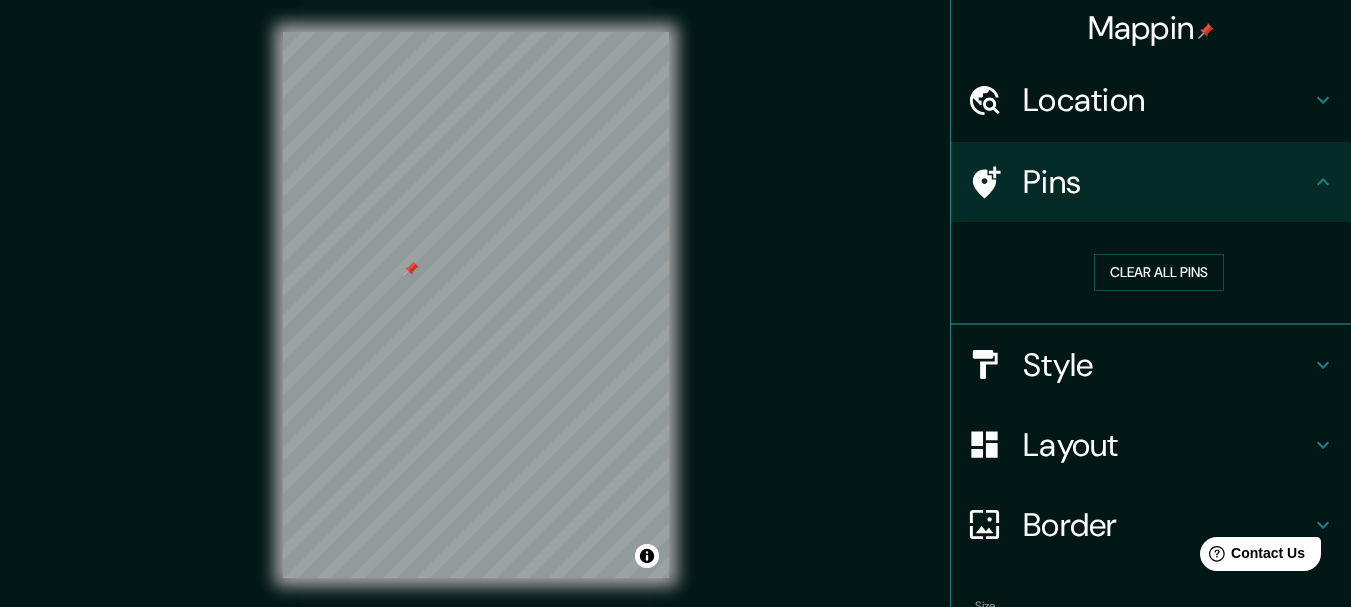 scroll, scrollTop: 0, scrollLeft: 0, axis: both 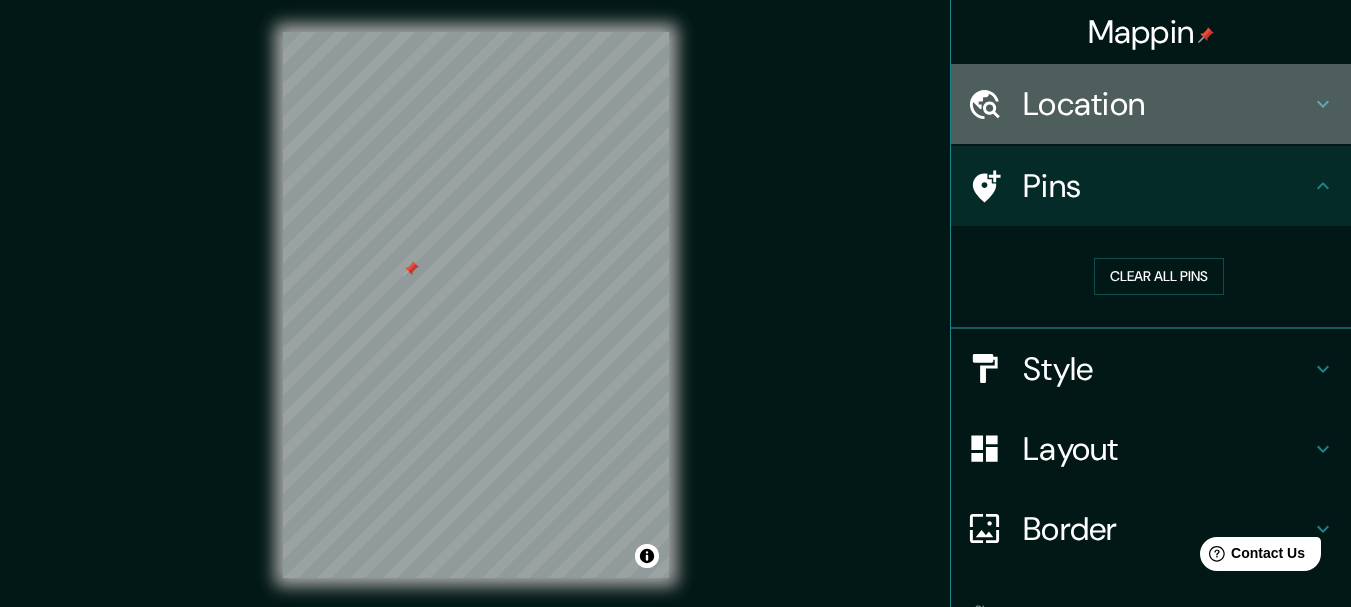 click 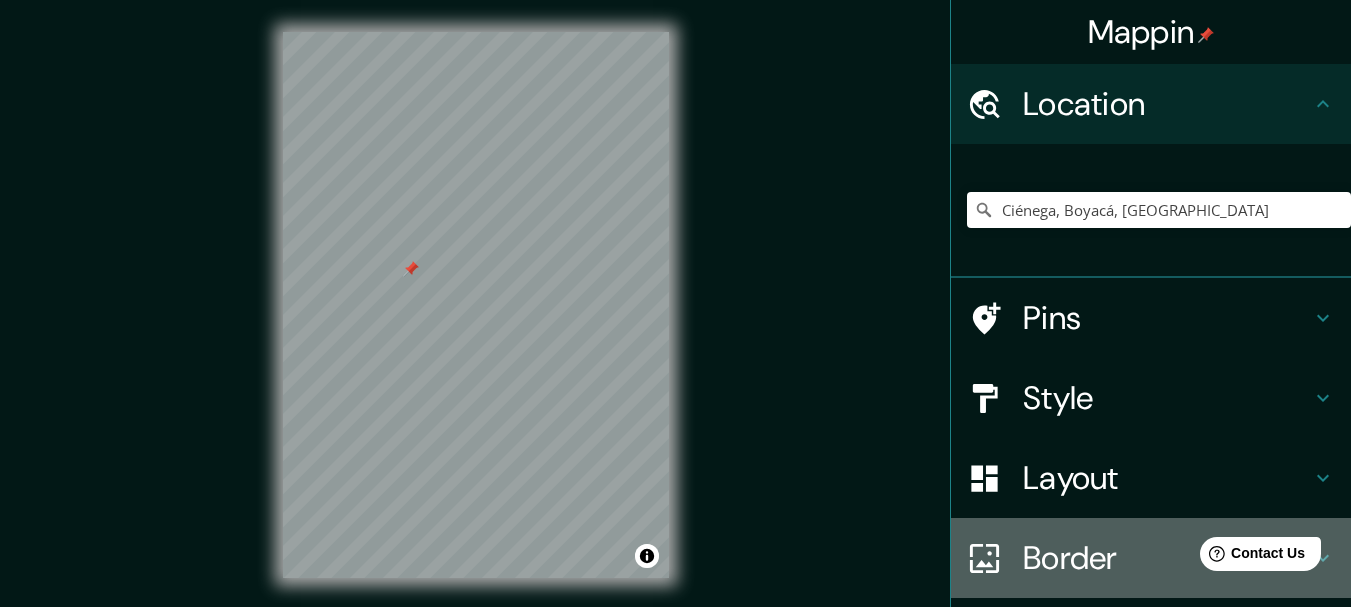 click on "Border" at bounding box center [1167, 558] 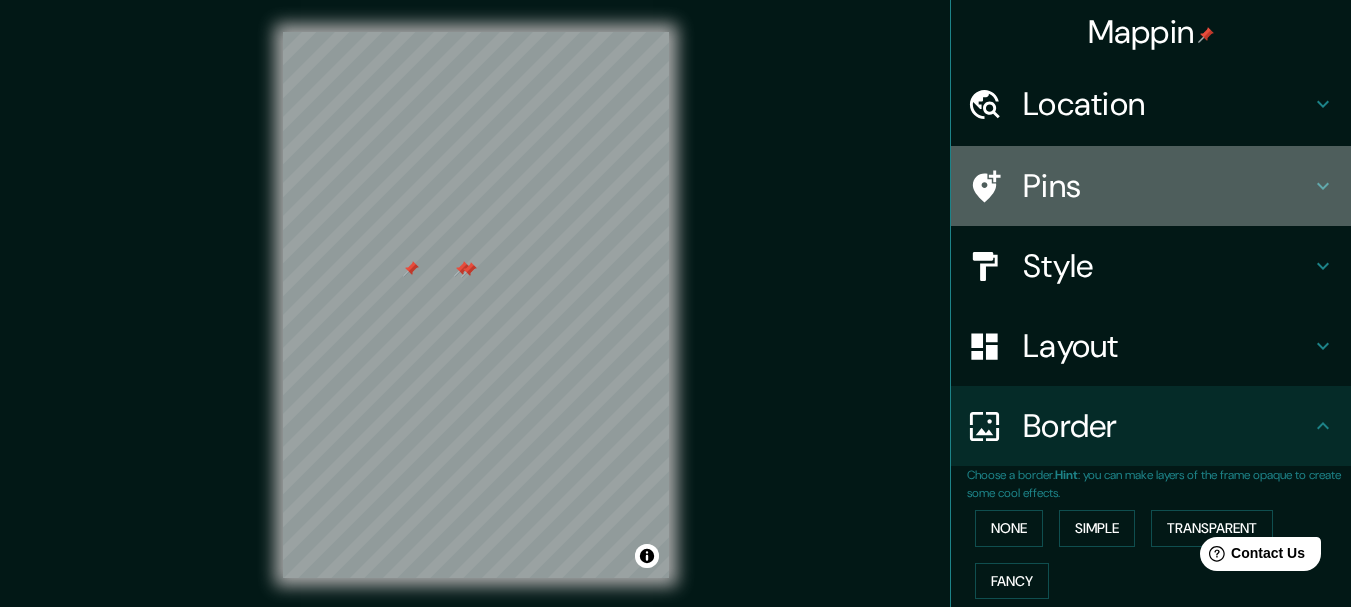 click on "Pins" at bounding box center (1167, 186) 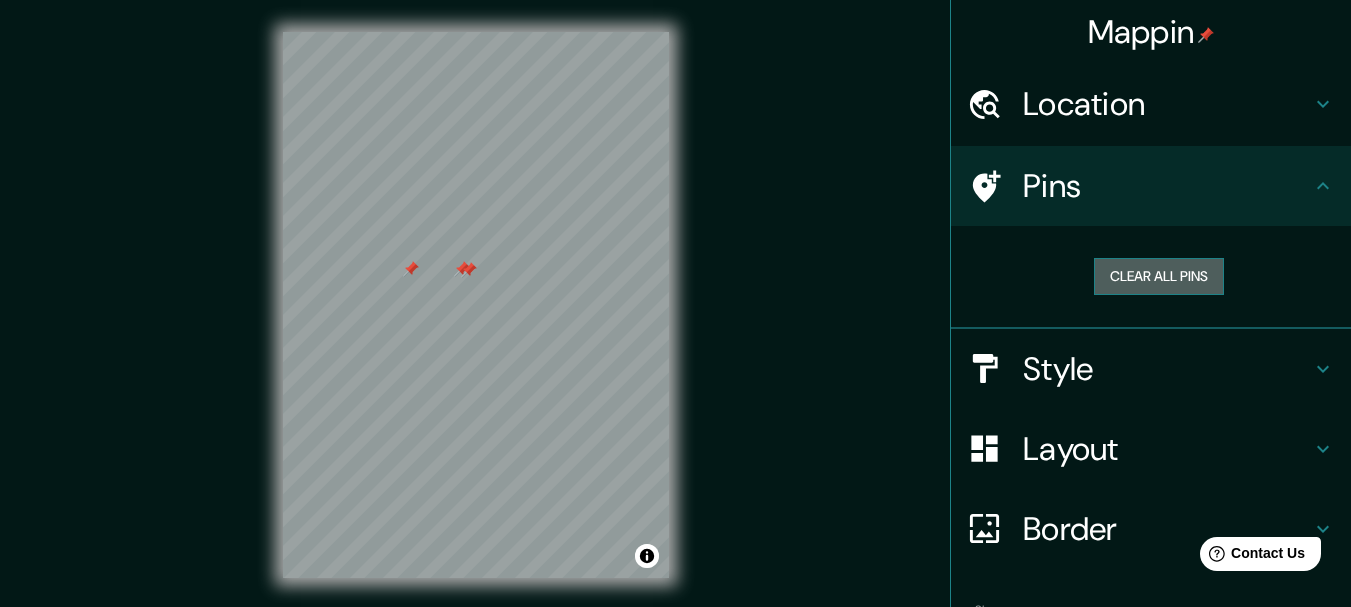click on "Clear all pins" at bounding box center (1159, 276) 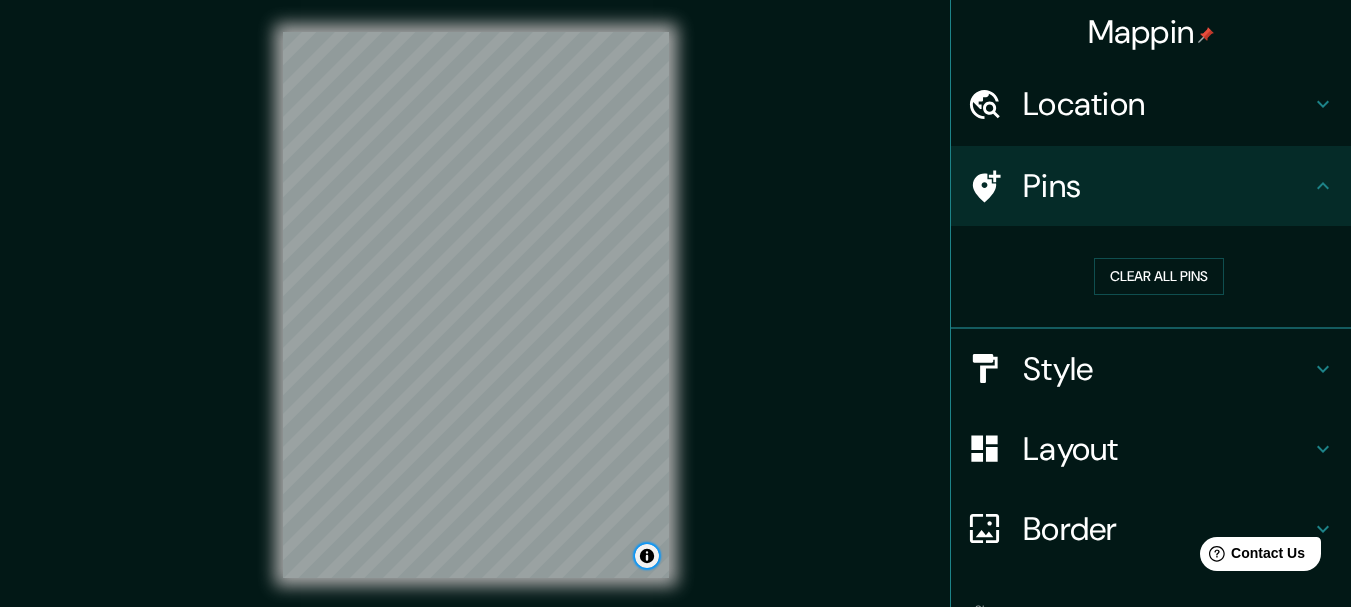 click at bounding box center (647, 556) 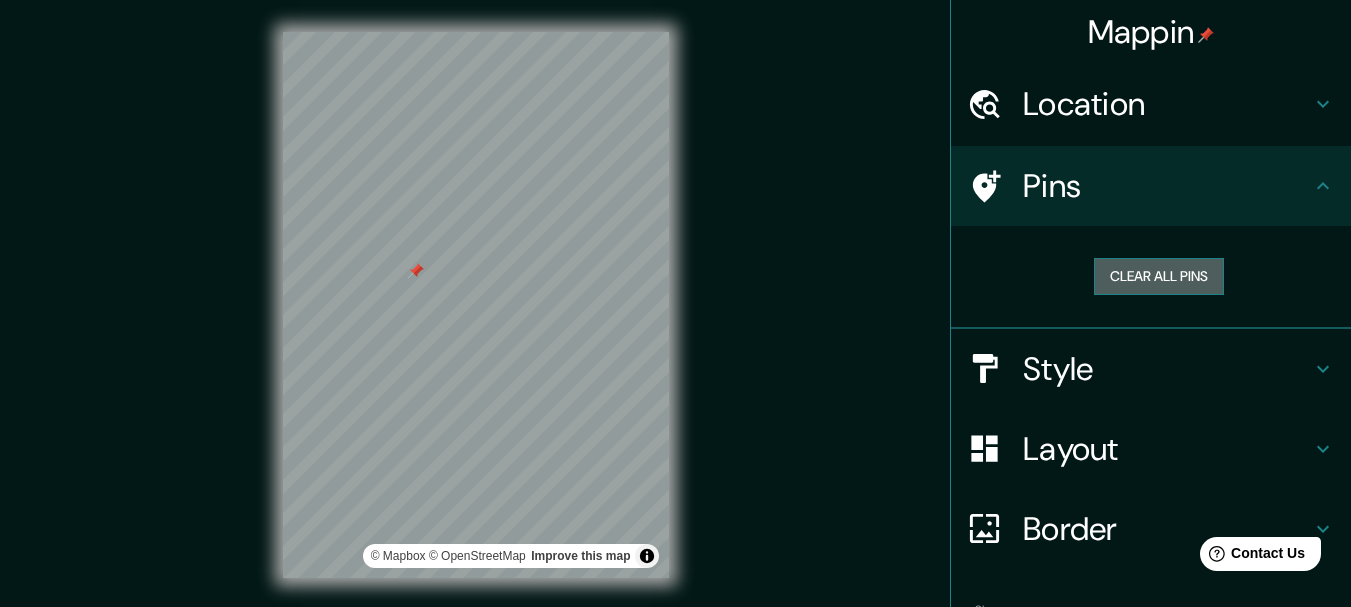 click on "Clear all pins" at bounding box center [1159, 276] 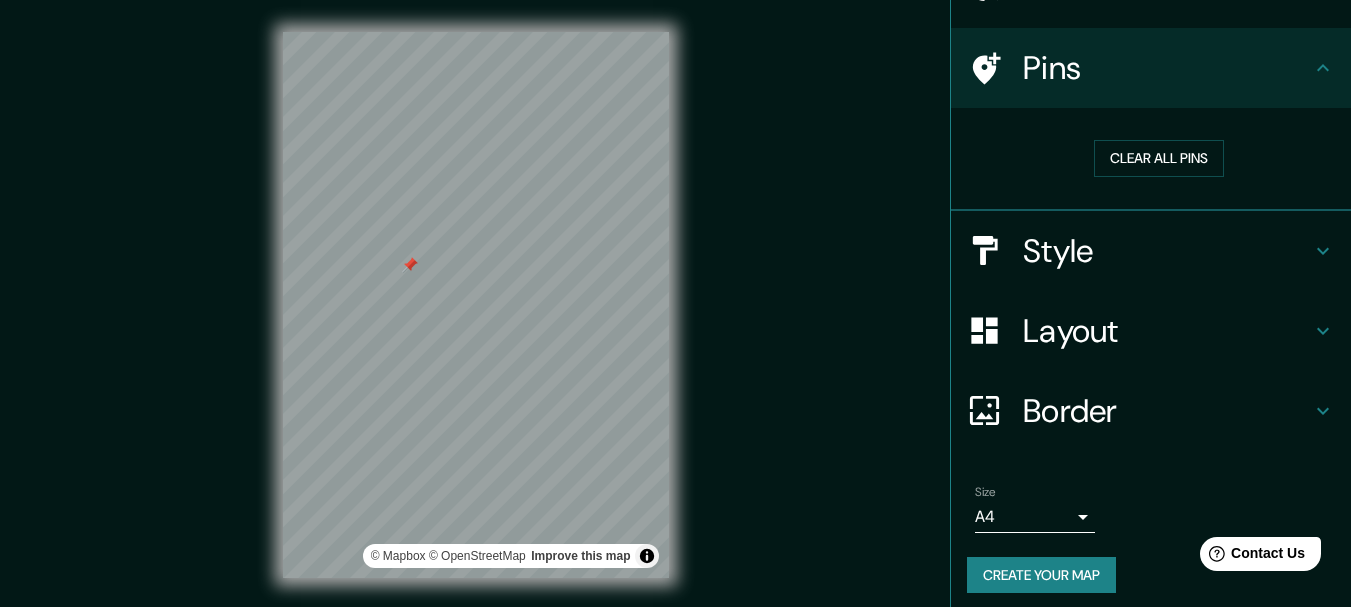scroll, scrollTop: 128, scrollLeft: 0, axis: vertical 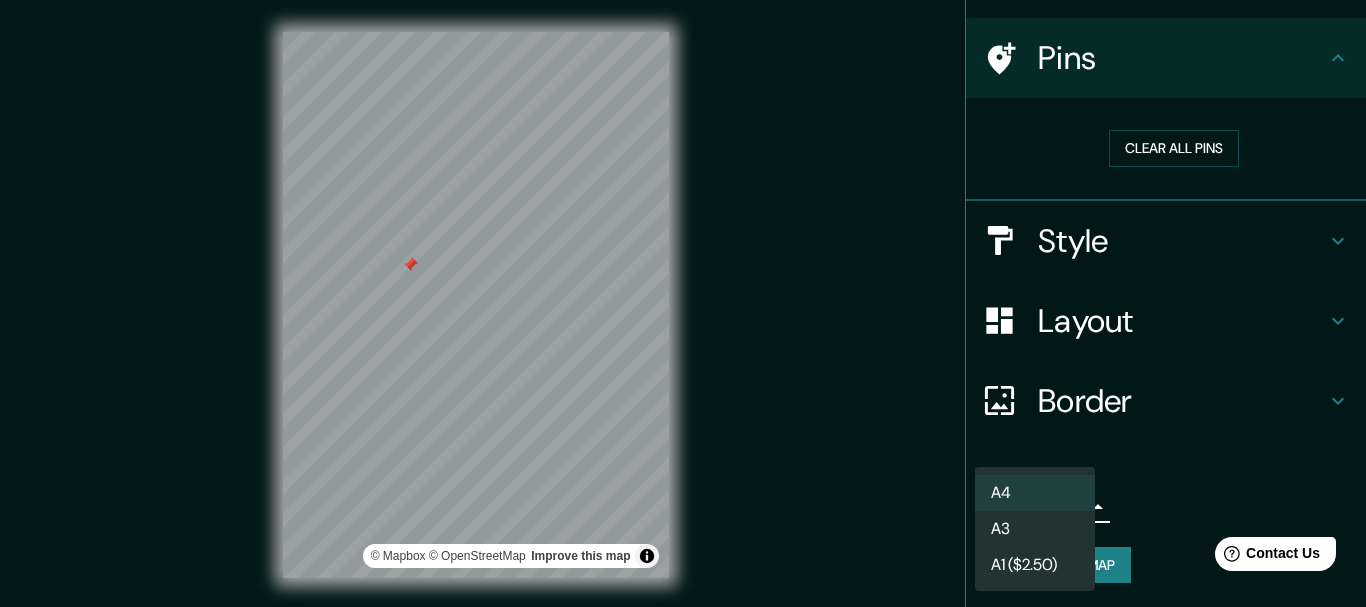 click on "Mappin Location [GEOGRAPHIC_DATA], [GEOGRAPHIC_DATA], [GEOGRAPHIC_DATA] Pins Clear all pins Style Layout Border Choose a border.  Hint : you can make layers of the frame opaque to create some cool effects. None Simple Transparent Fancy Size A4 single Create your map © Mapbox   © OpenStreetMap   Improve this map Any problems, suggestions, or concerns please email    [EMAIL_ADDRESS][DOMAIN_NAME] . . . A4 A3 A1 ($2.50)" at bounding box center [683, 303] 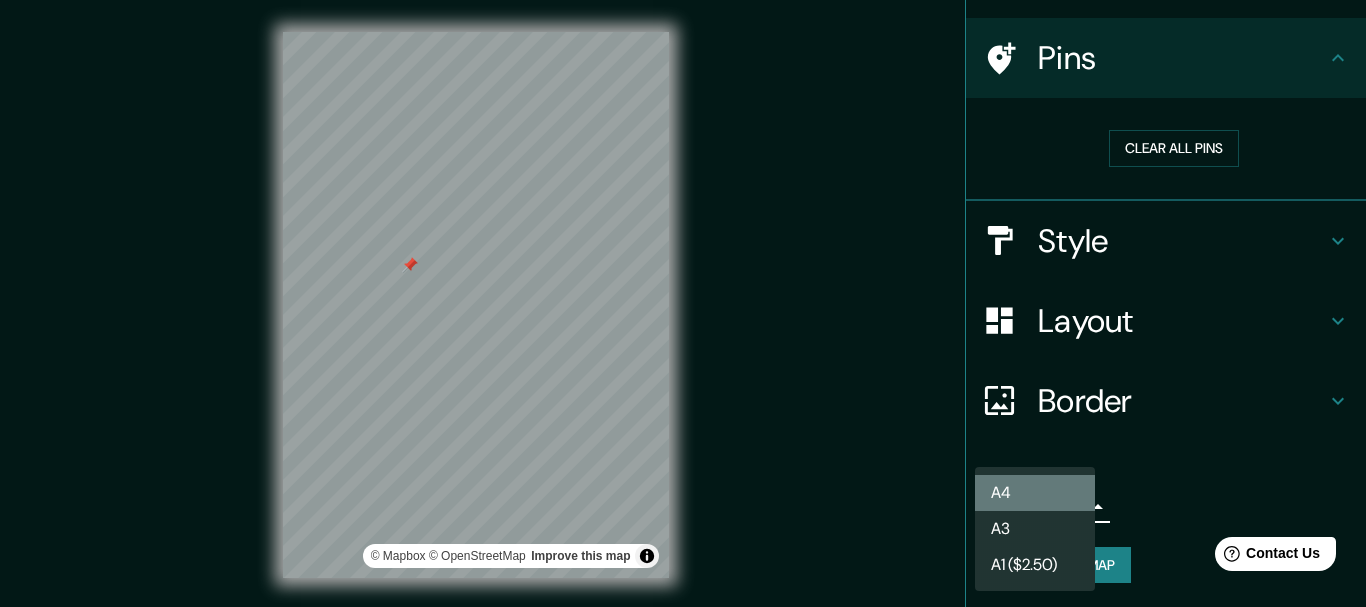 click on "A4" at bounding box center [1035, 493] 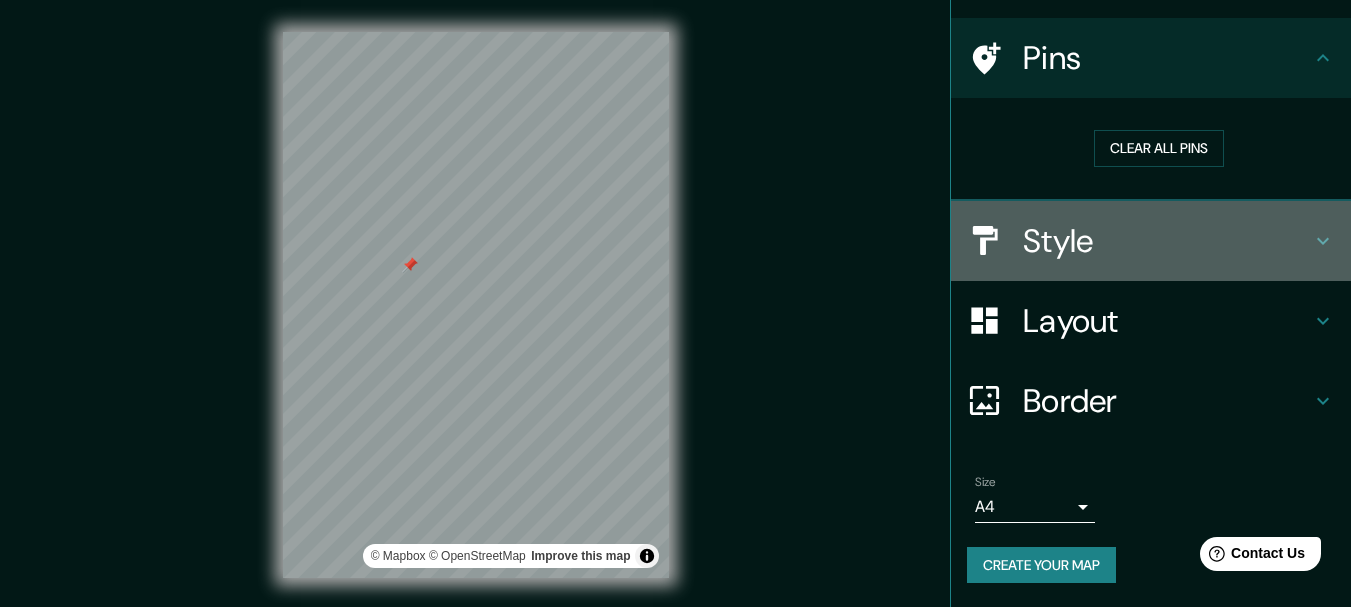click 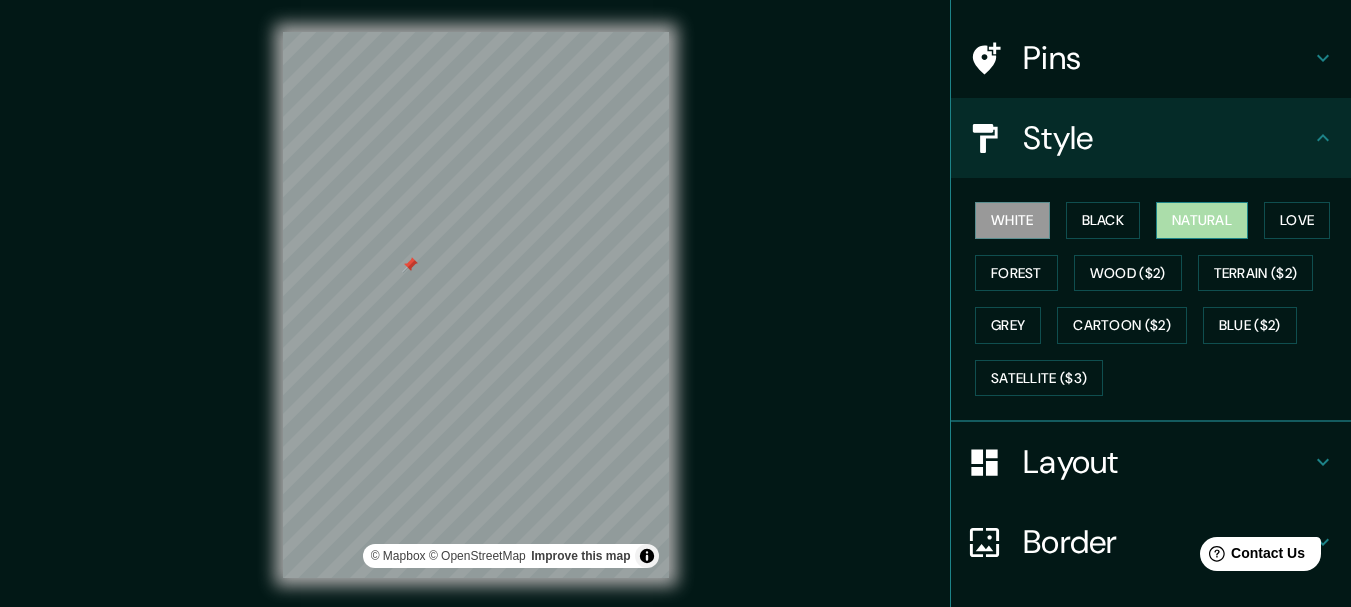 click on "Natural" at bounding box center (1202, 220) 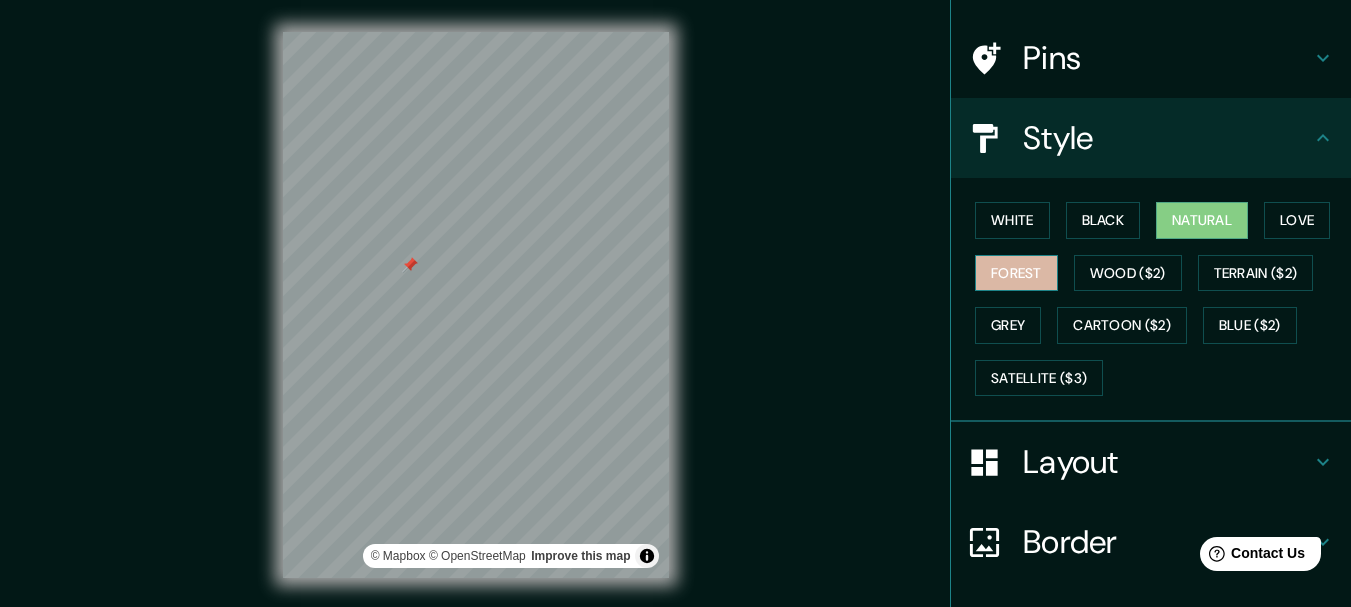 click on "Forest" at bounding box center [1016, 273] 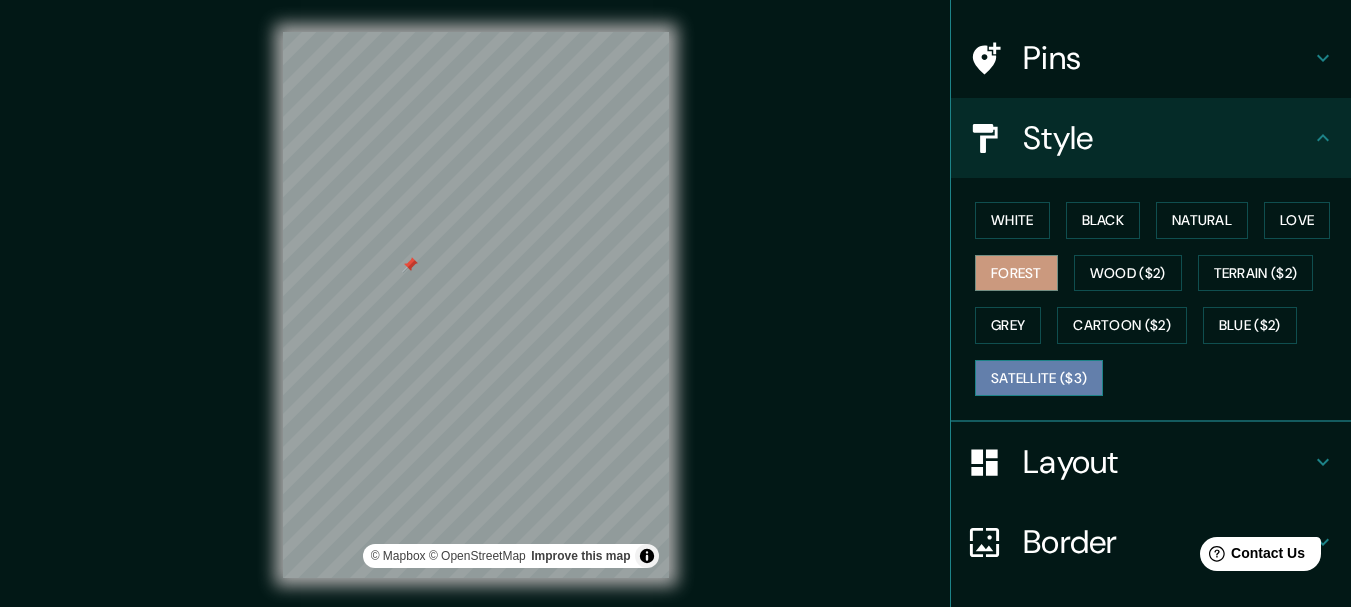 click on "Satellite ($3)" at bounding box center [1039, 378] 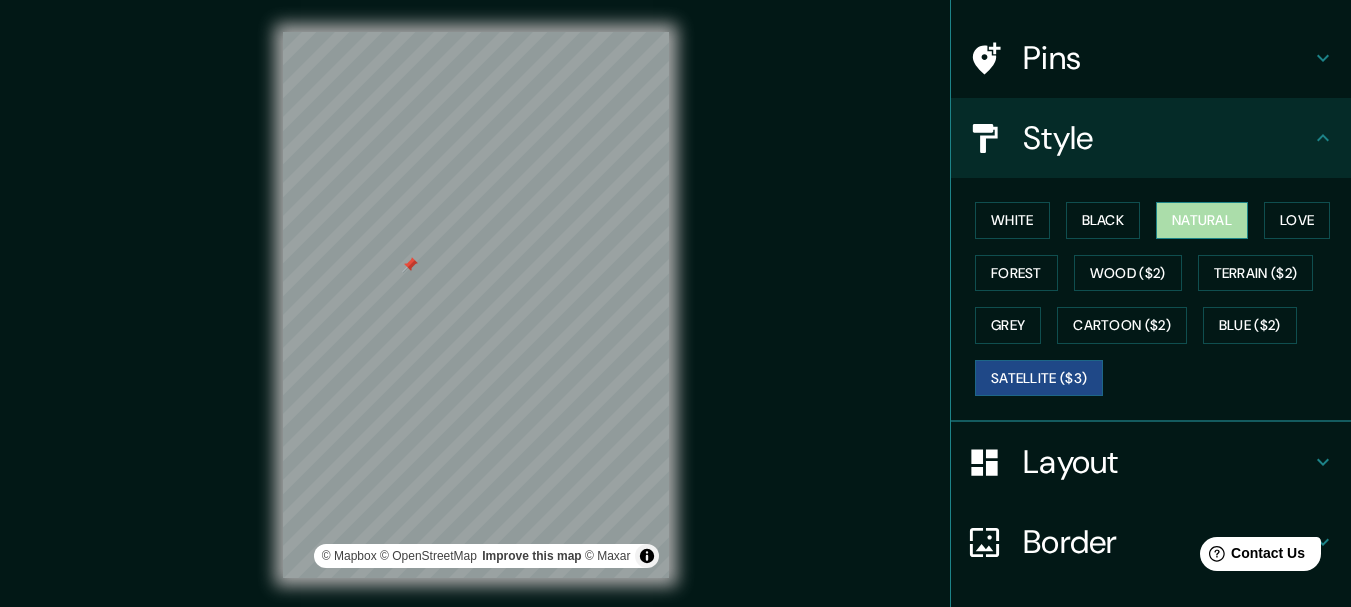 click on "Natural" at bounding box center (1202, 220) 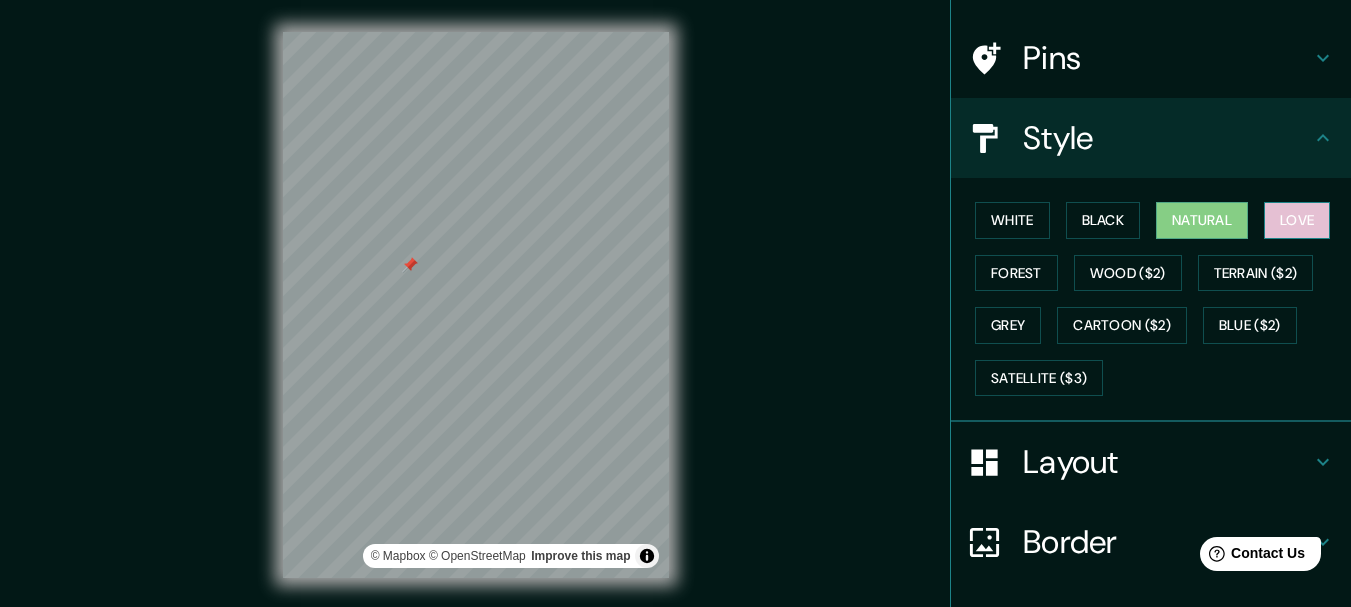 click on "Love" at bounding box center [1297, 220] 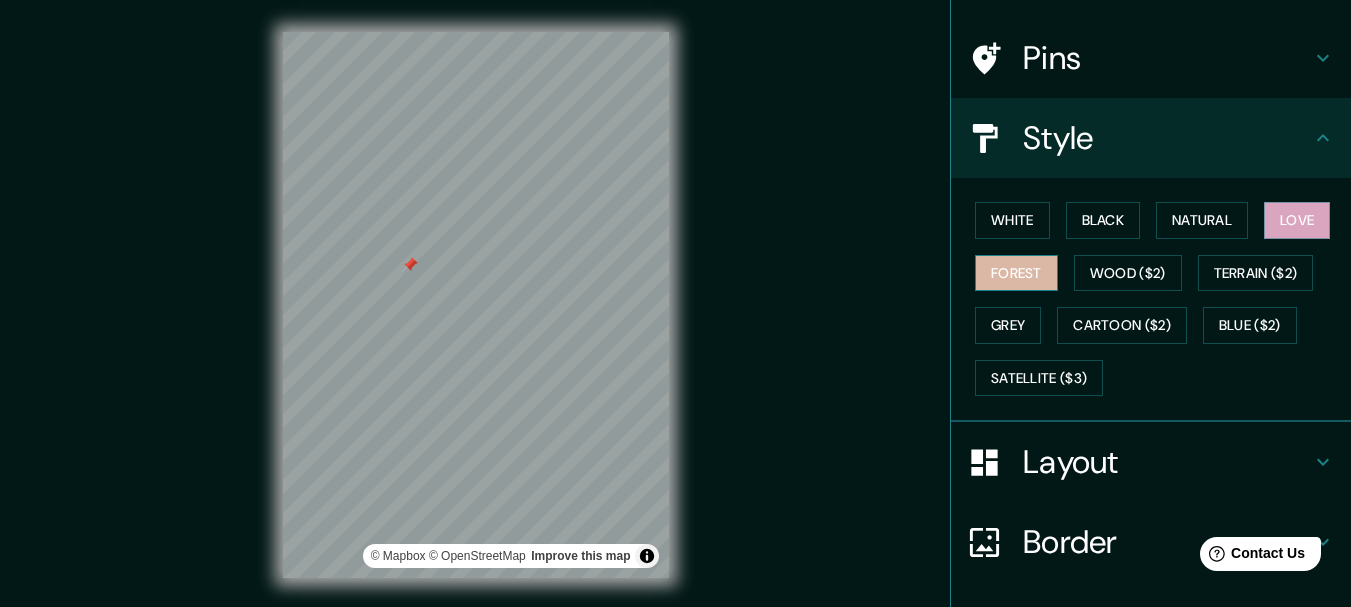 click on "Forest" at bounding box center [1016, 273] 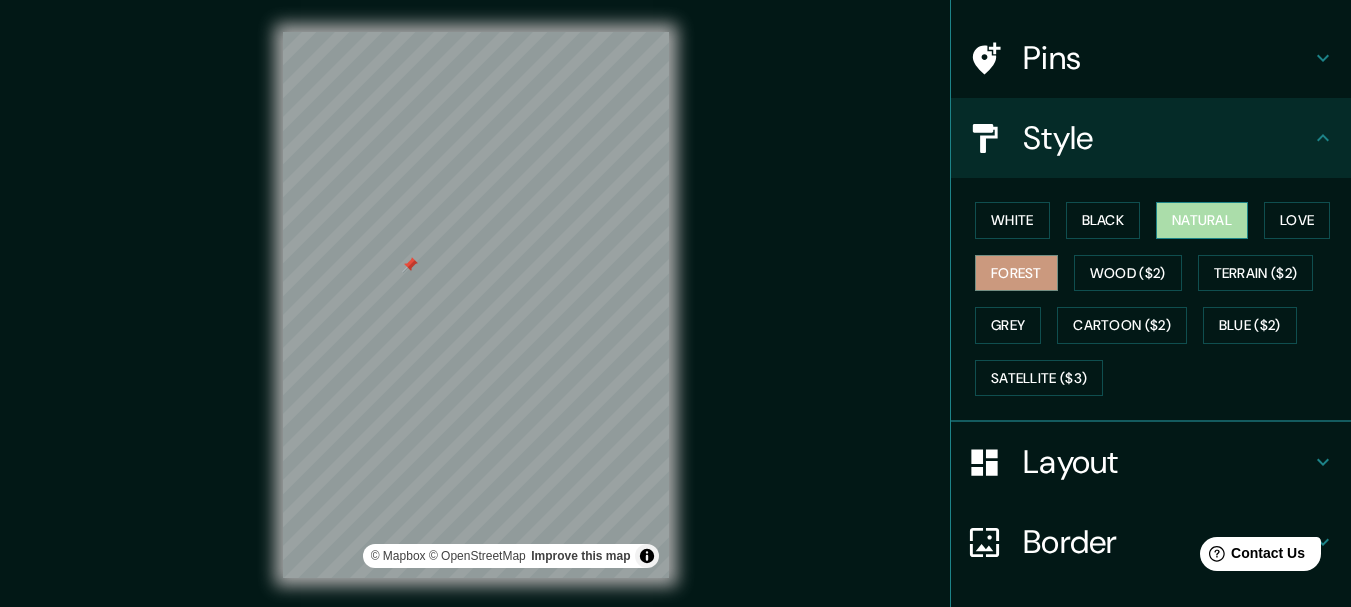 click on "Natural" at bounding box center [1202, 220] 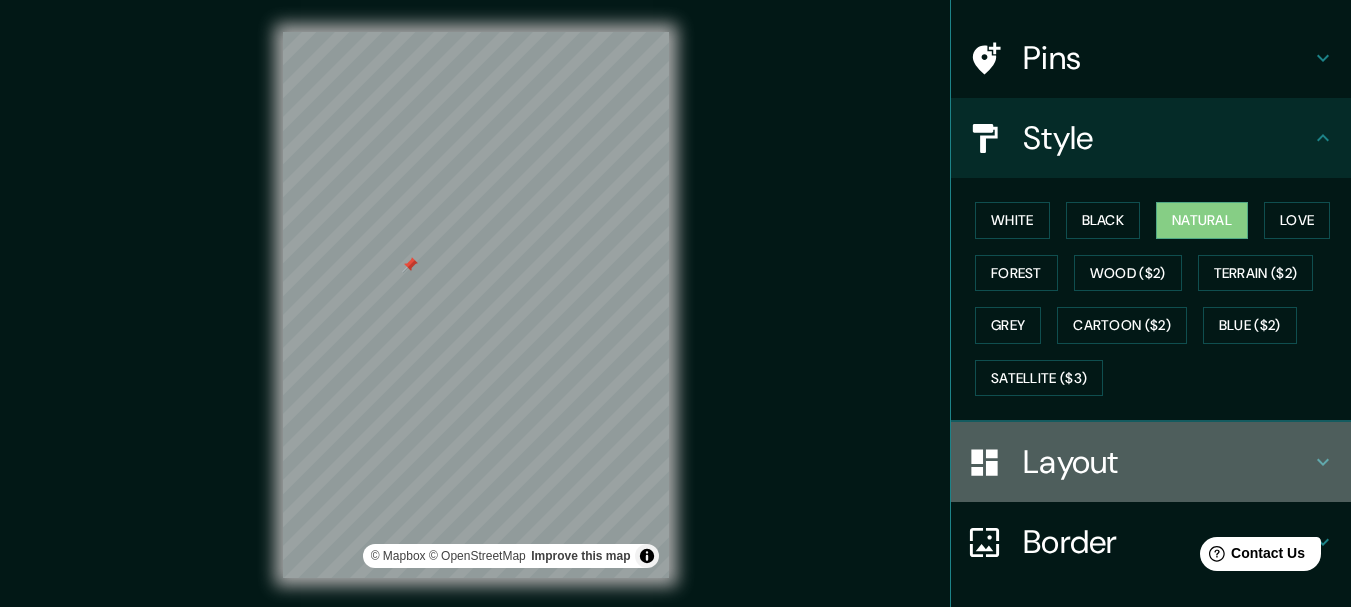 click 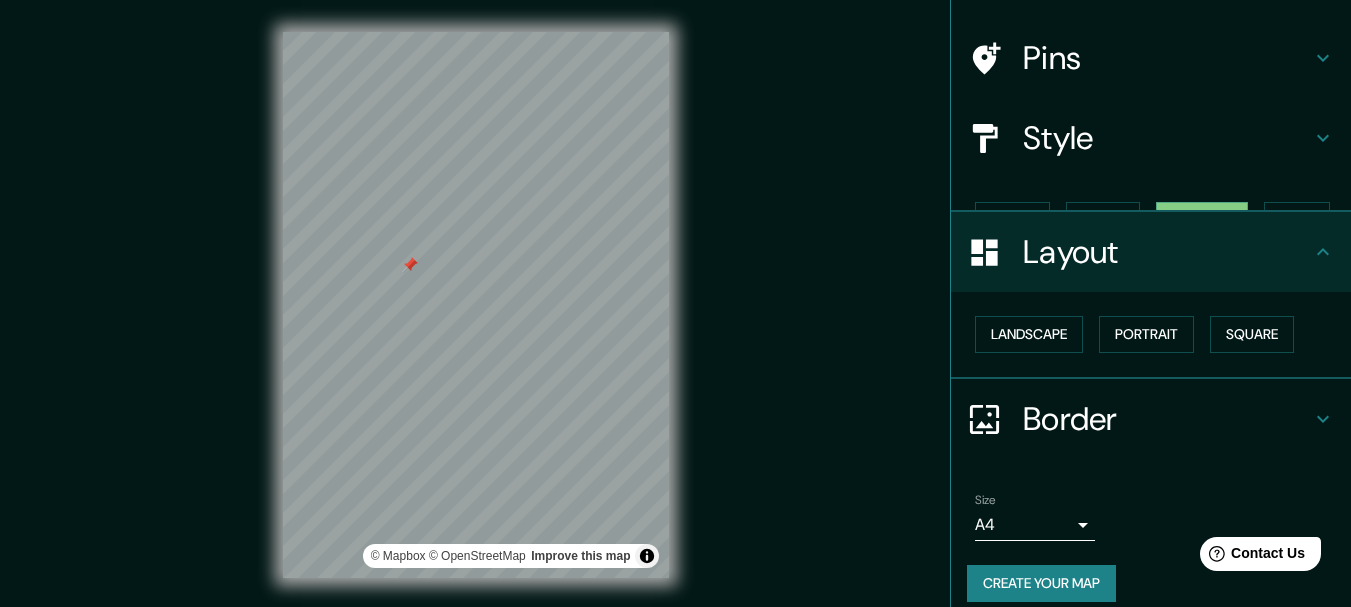 scroll, scrollTop: 112, scrollLeft: 0, axis: vertical 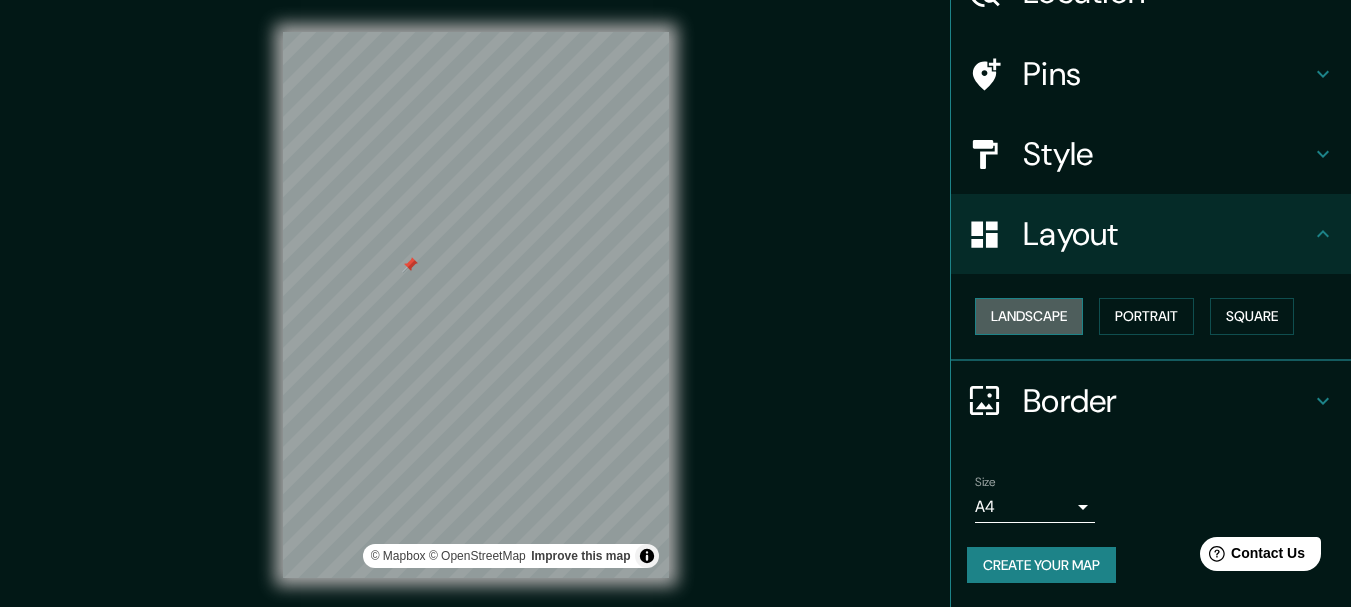 click on "Landscape" at bounding box center [1029, 316] 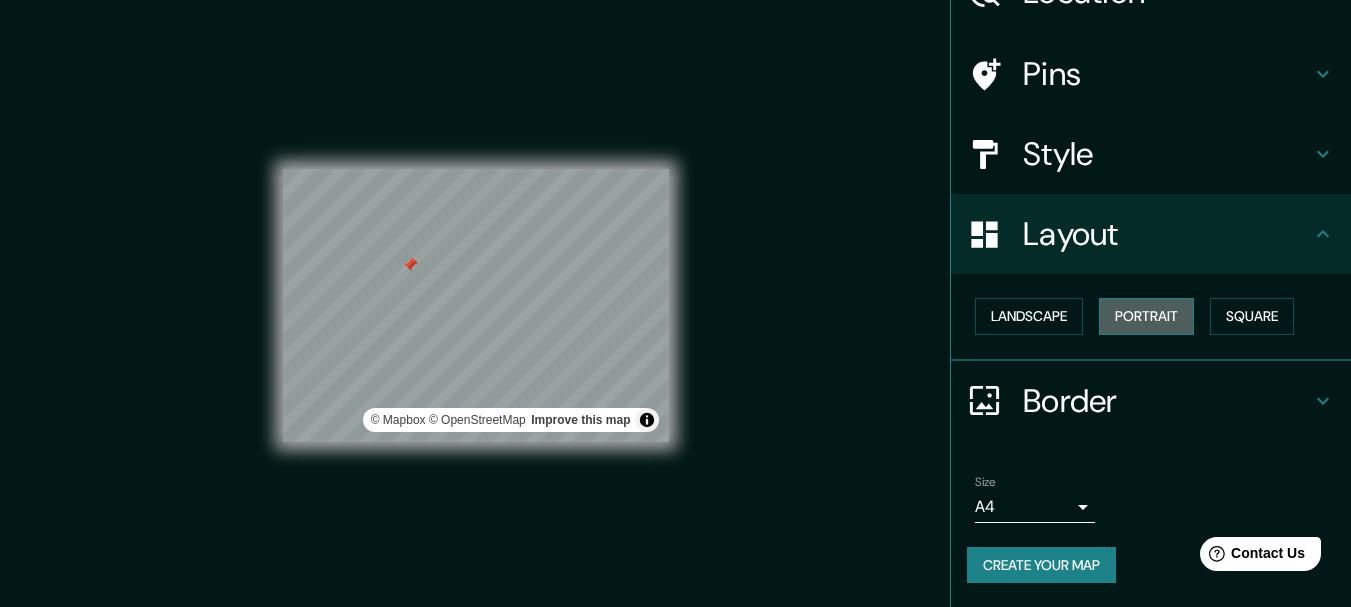 click on "Portrait" at bounding box center (1146, 316) 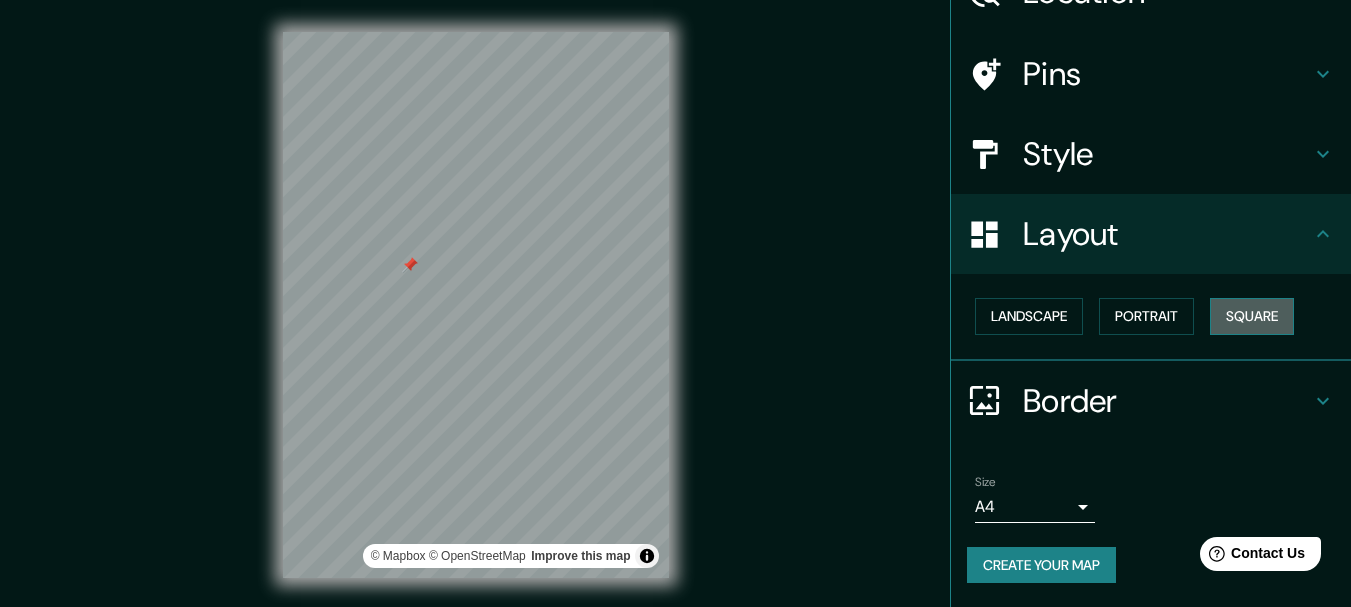 click on "Square" at bounding box center (1252, 316) 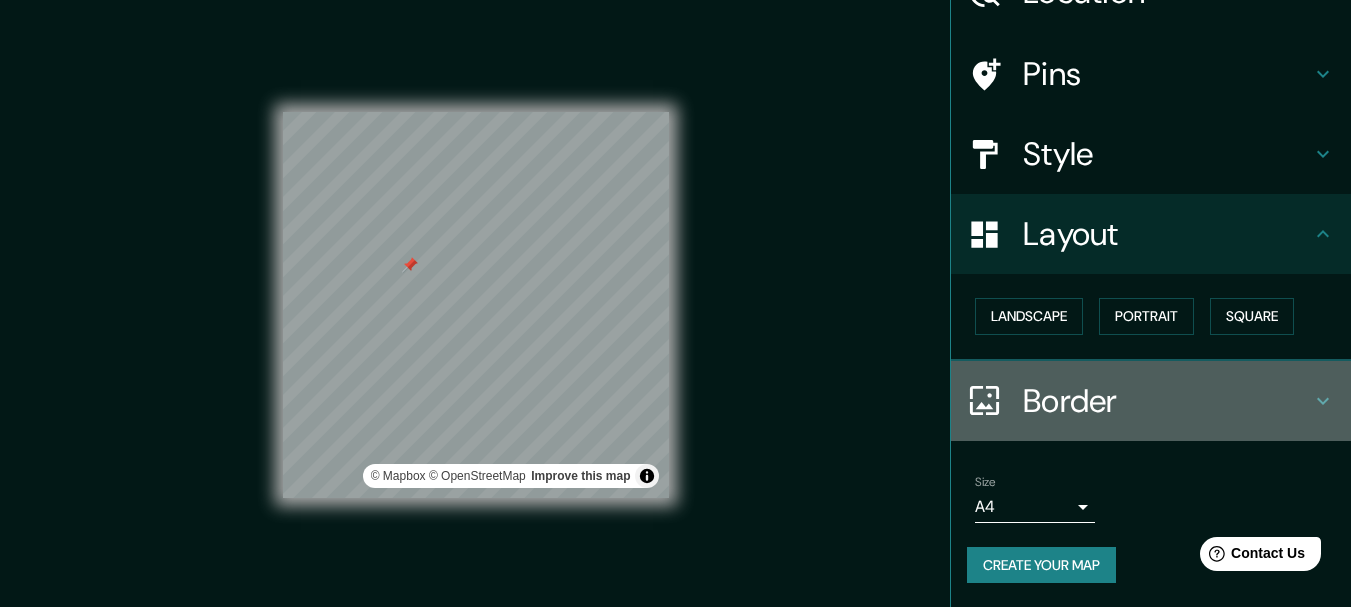 click 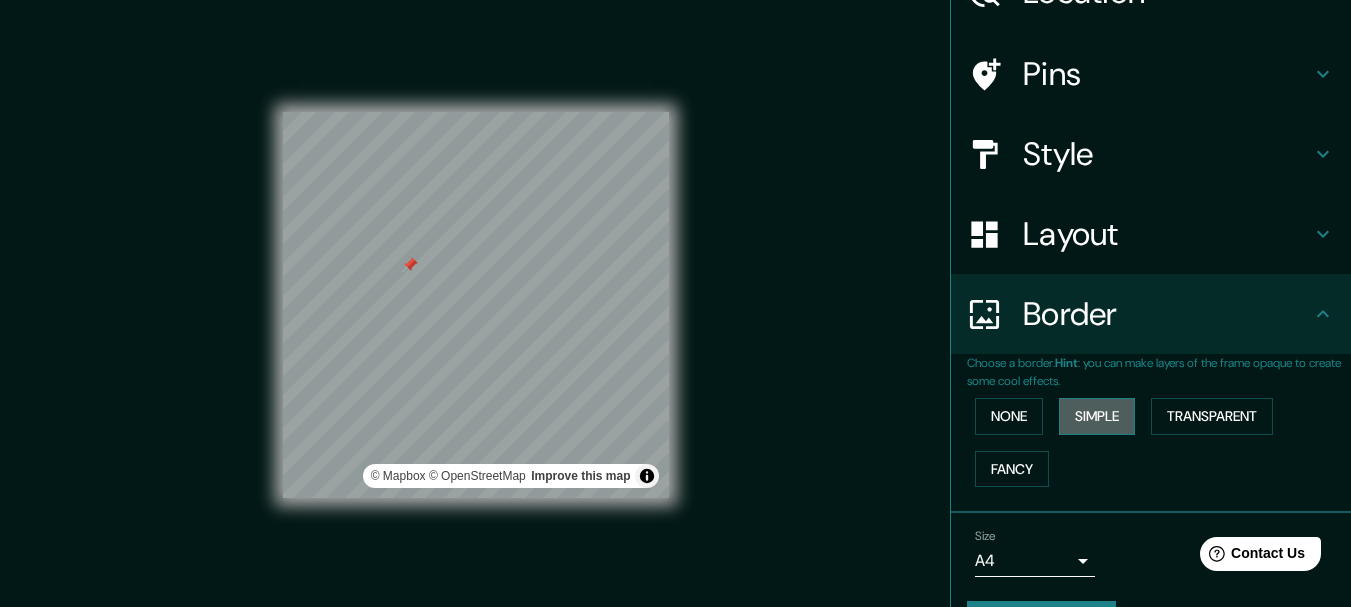 click on "Simple" at bounding box center [1097, 416] 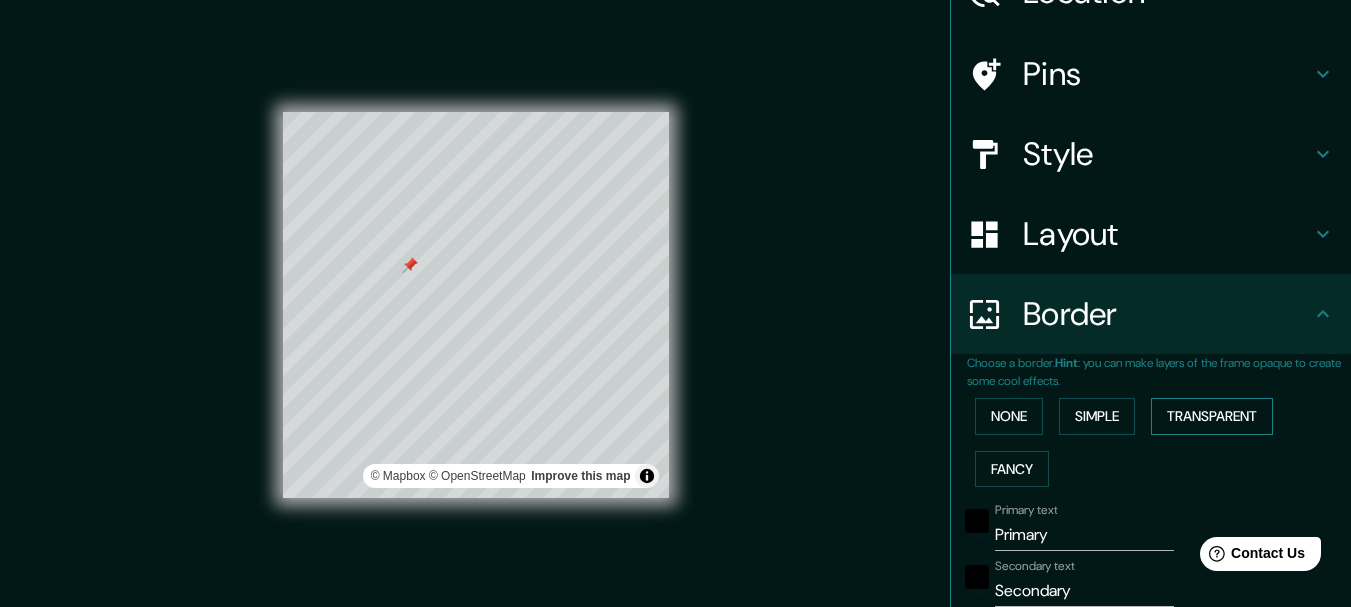 click on "Transparent" at bounding box center (1212, 416) 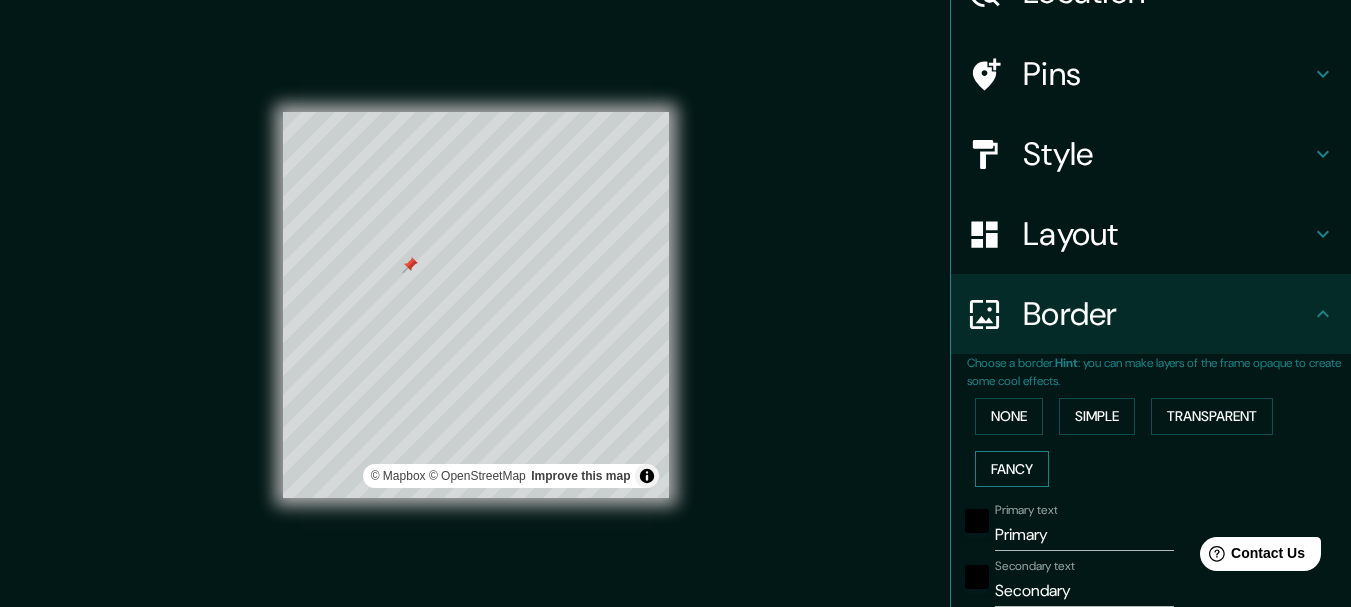 click on "Fancy" at bounding box center [1012, 469] 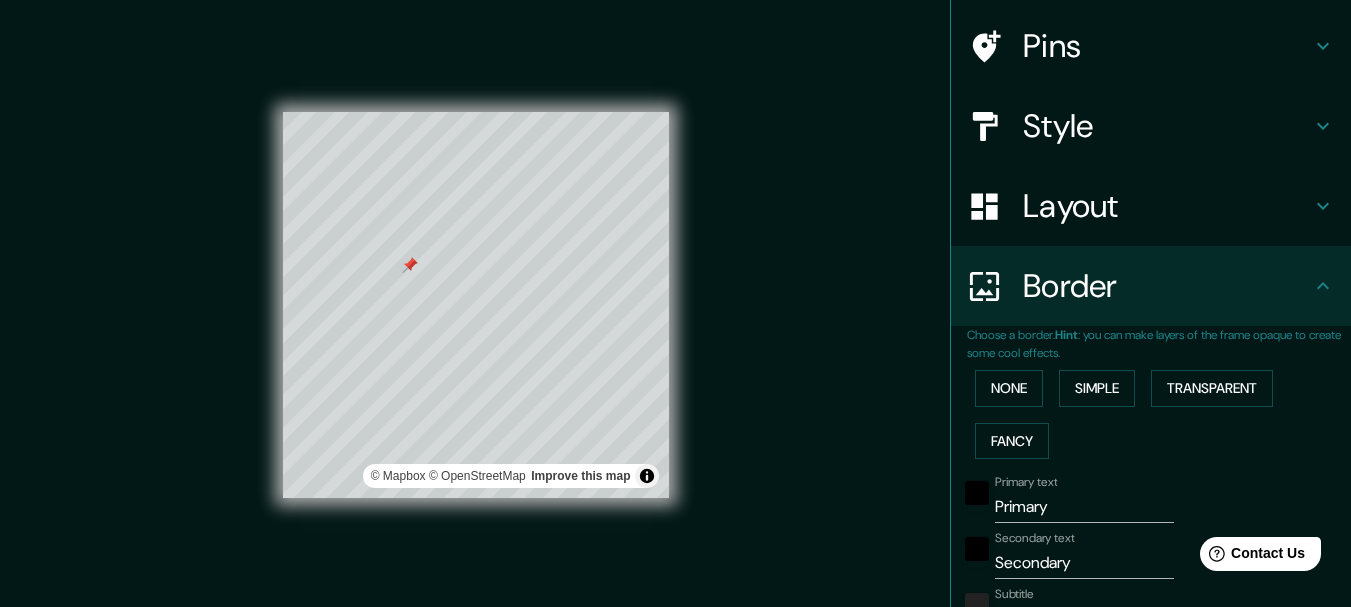 scroll, scrollTop: 203, scrollLeft: 0, axis: vertical 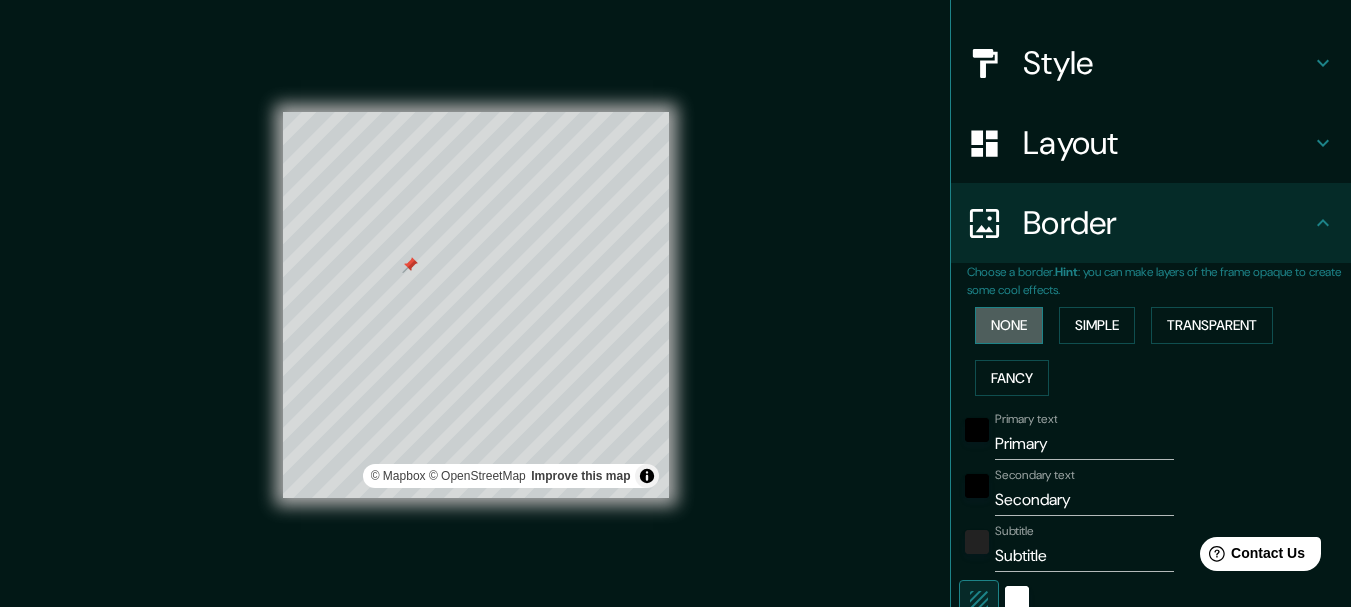 click on "None" at bounding box center [1009, 325] 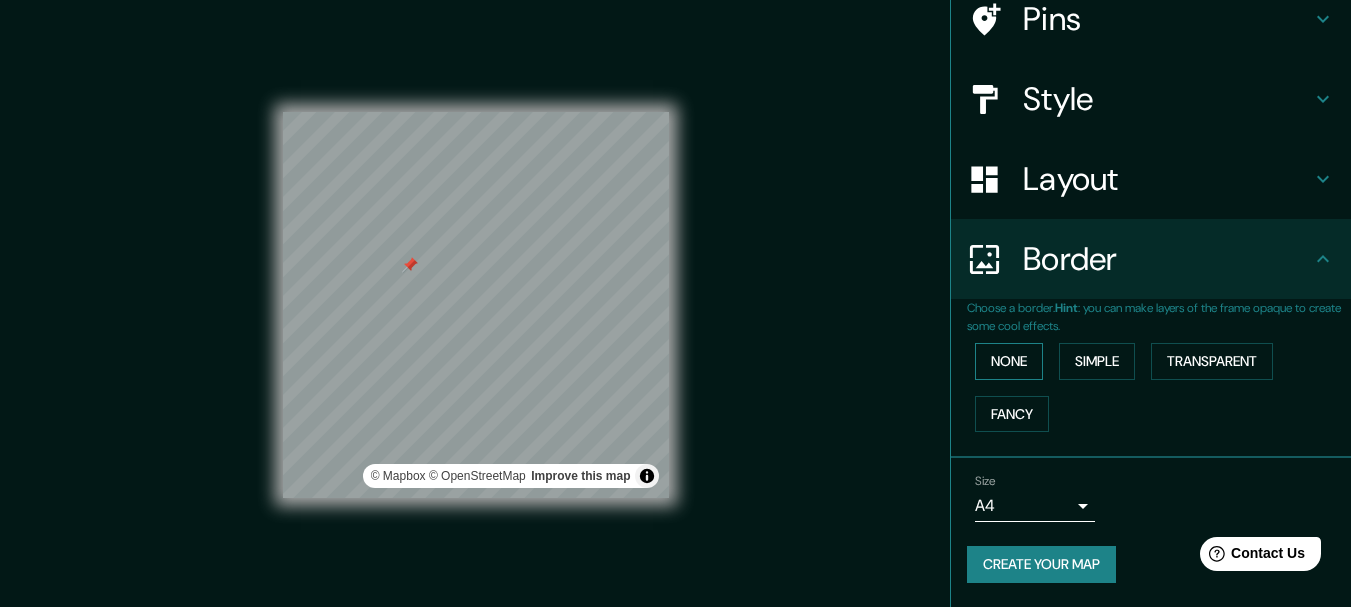 scroll, scrollTop: 167, scrollLeft: 0, axis: vertical 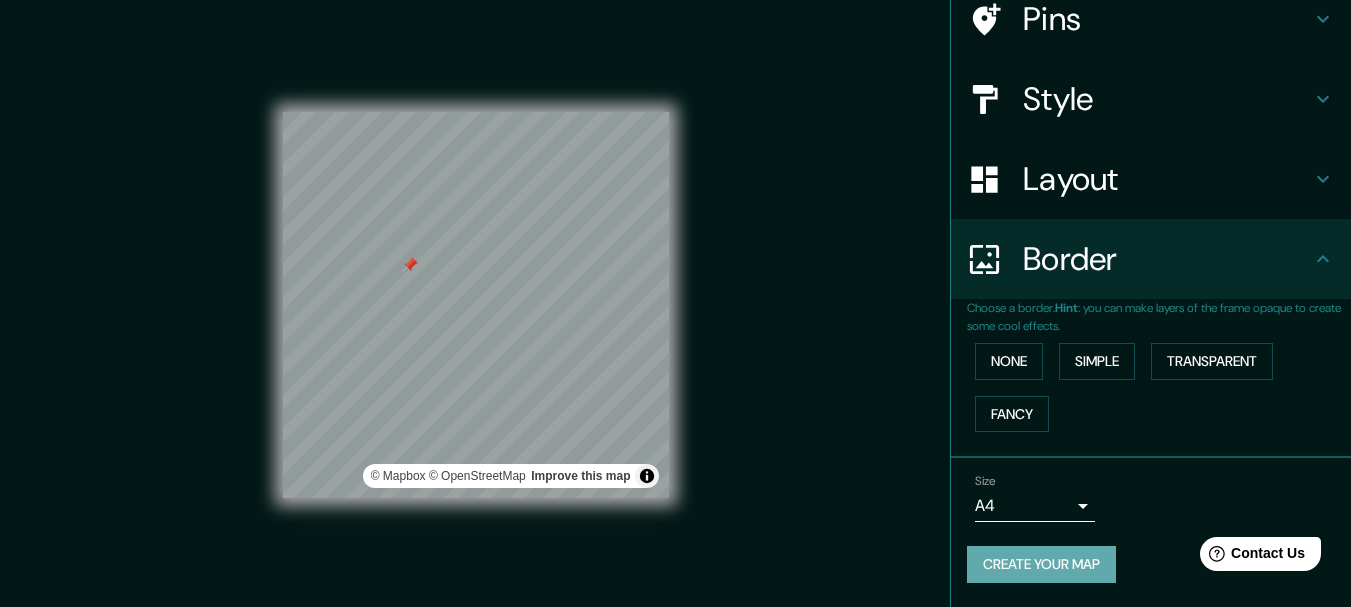 click on "Create your map" at bounding box center [1041, 564] 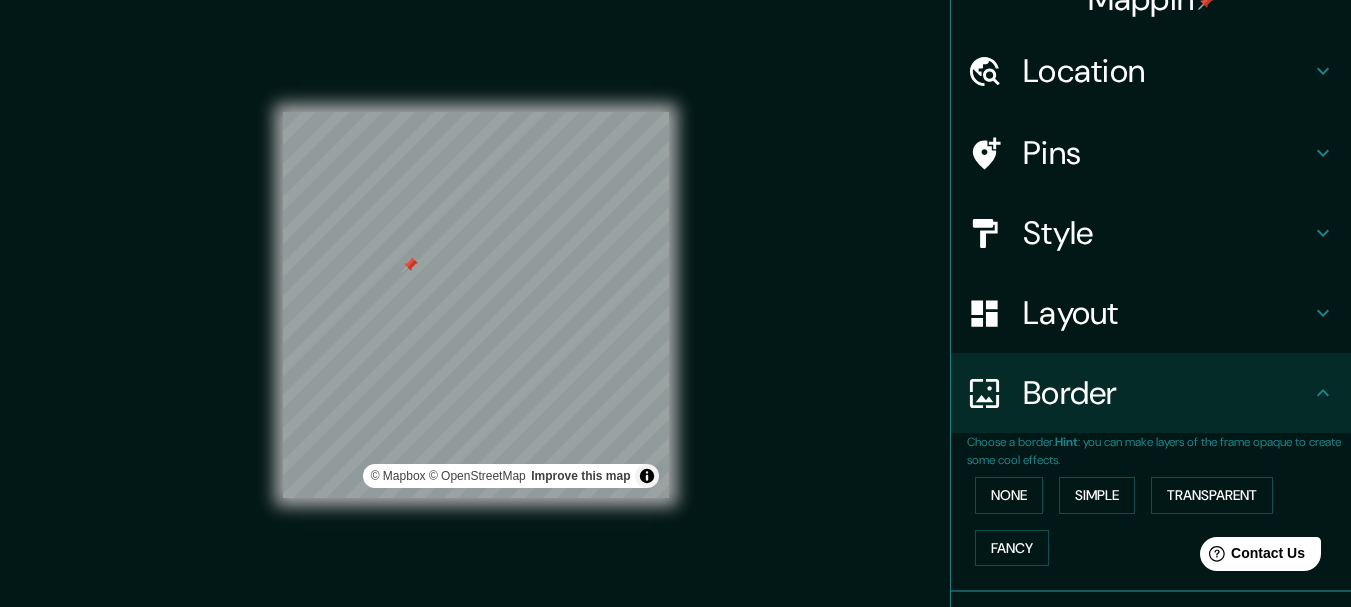 scroll, scrollTop: 0, scrollLeft: 0, axis: both 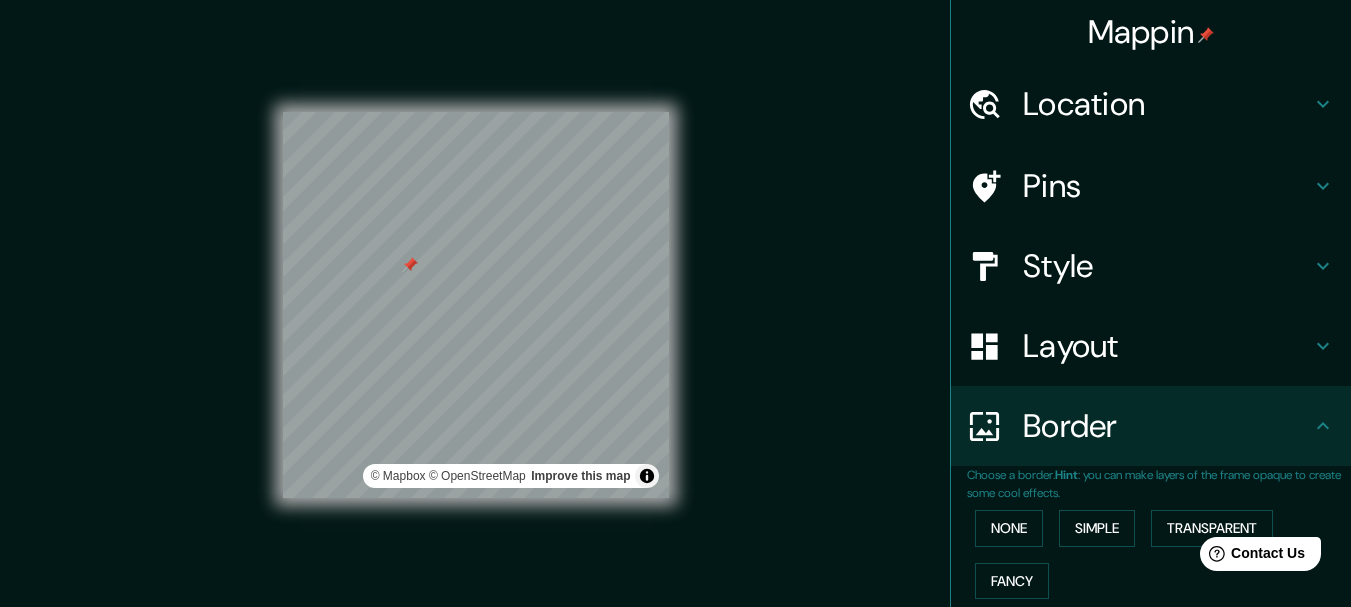 click 